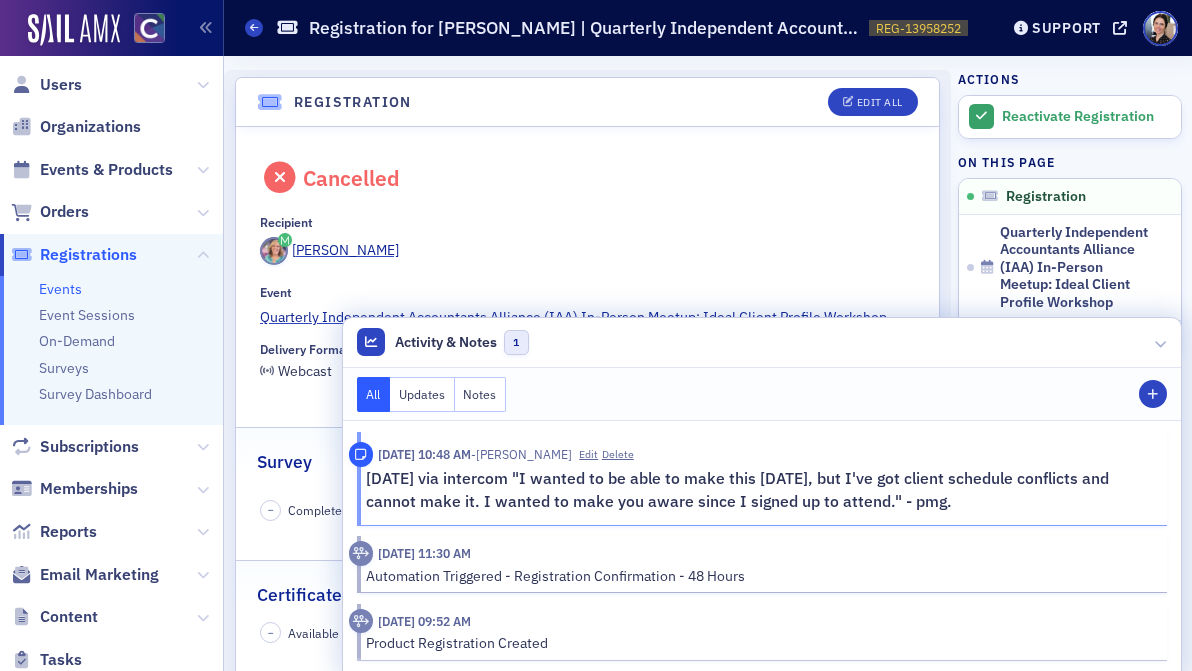 scroll, scrollTop: 0, scrollLeft: 0, axis: both 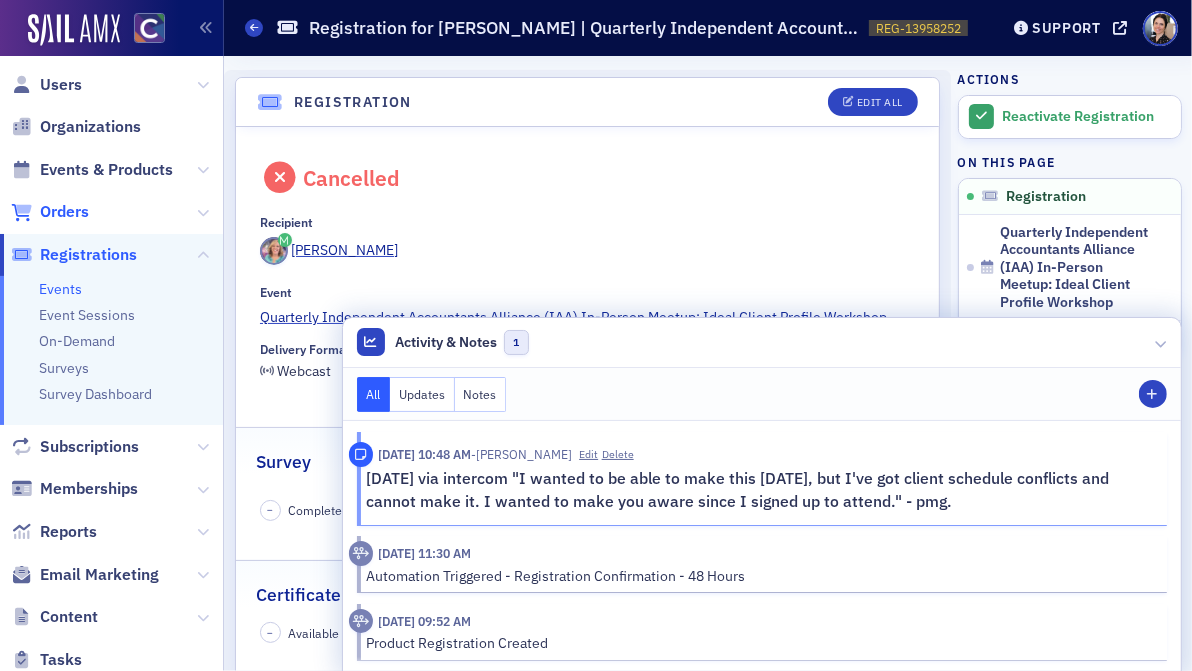 click on "Orders" 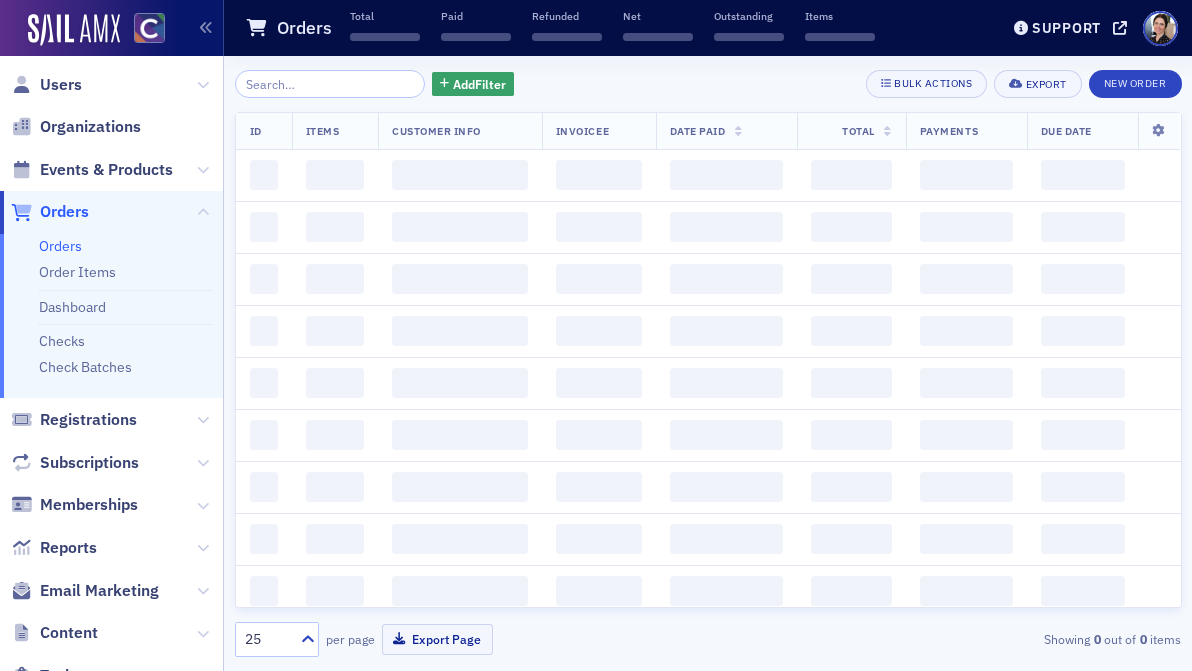 scroll, scrollTop: 0, scrollLeft: 0, axis: both 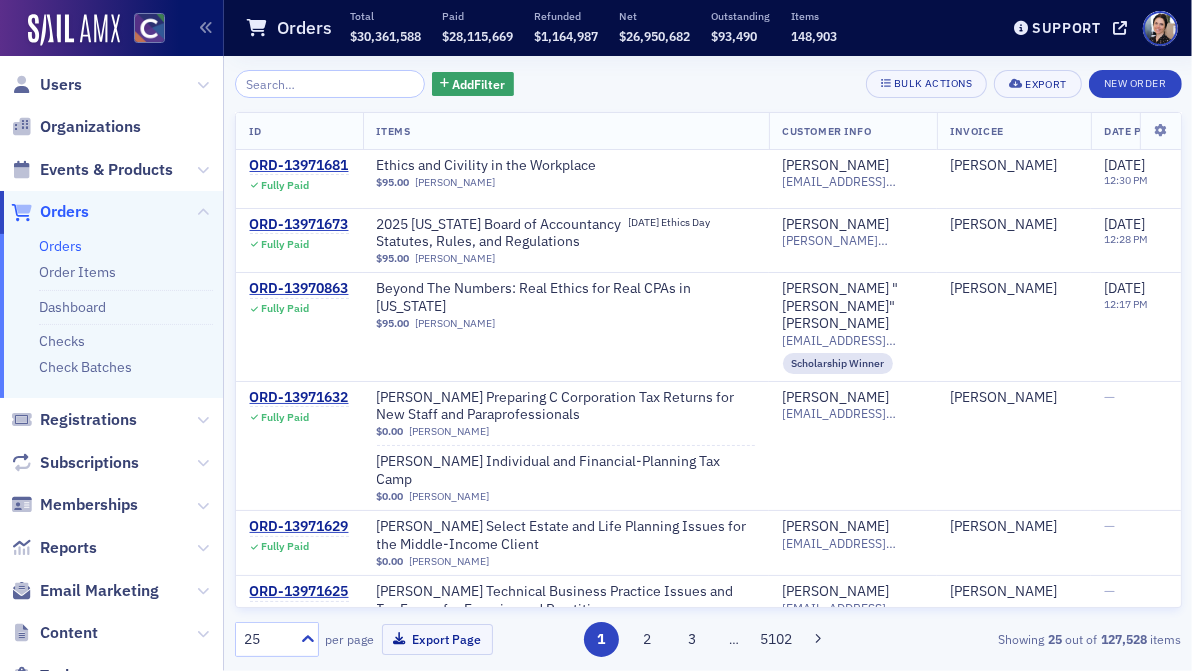 click 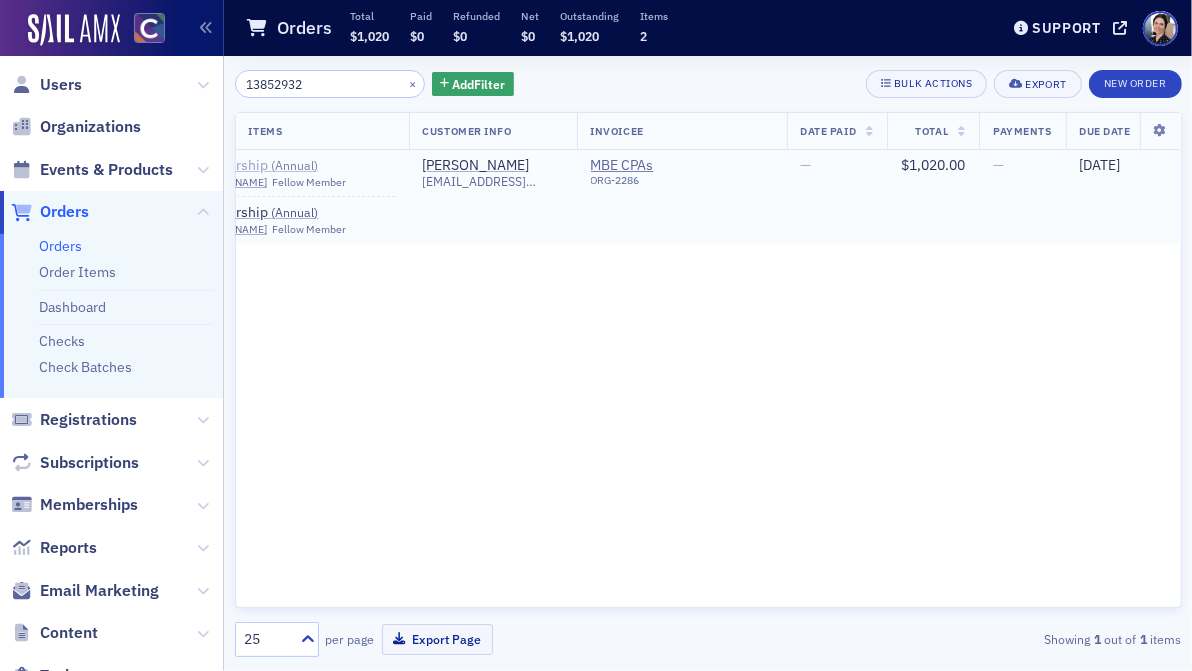 scroll, scrollTop: 0, scrollLeft: 248, axis: horizontal 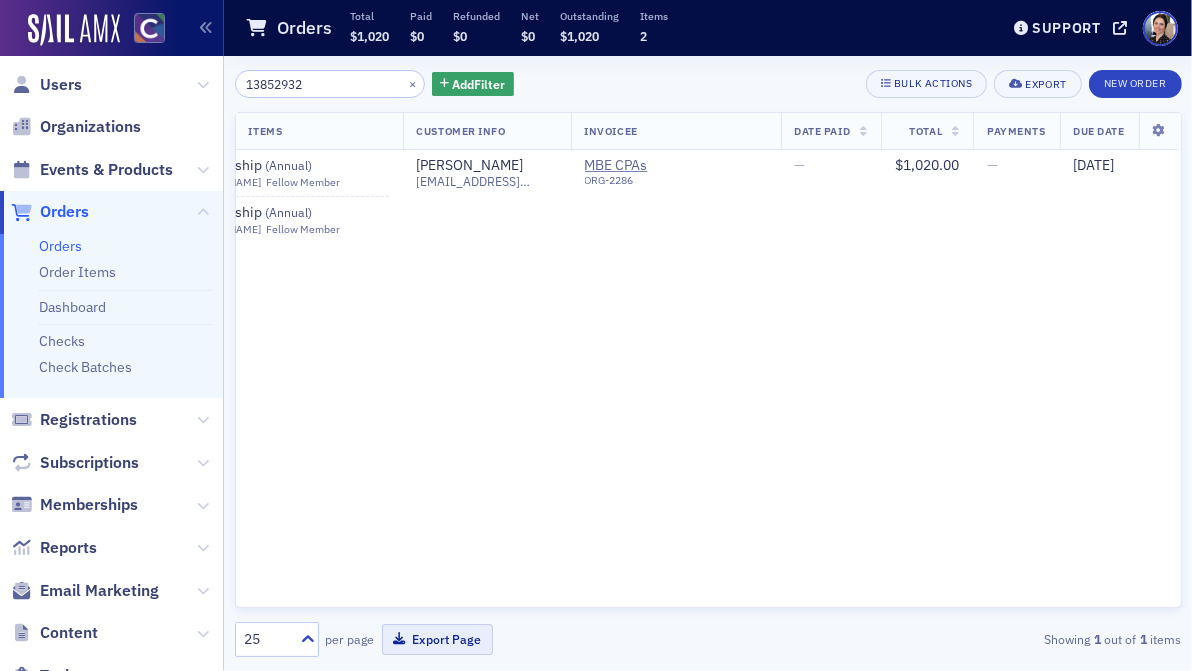 type on "13852932" 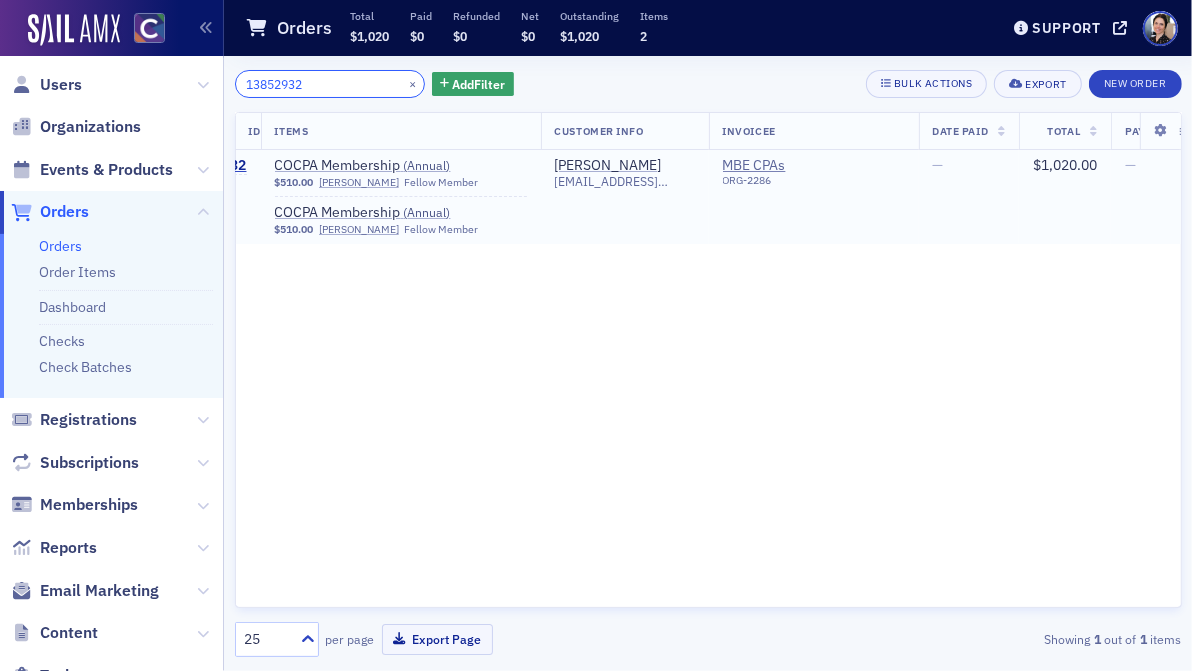 scroll, scrollTop: 0, scrollLeft: 0, axis: both 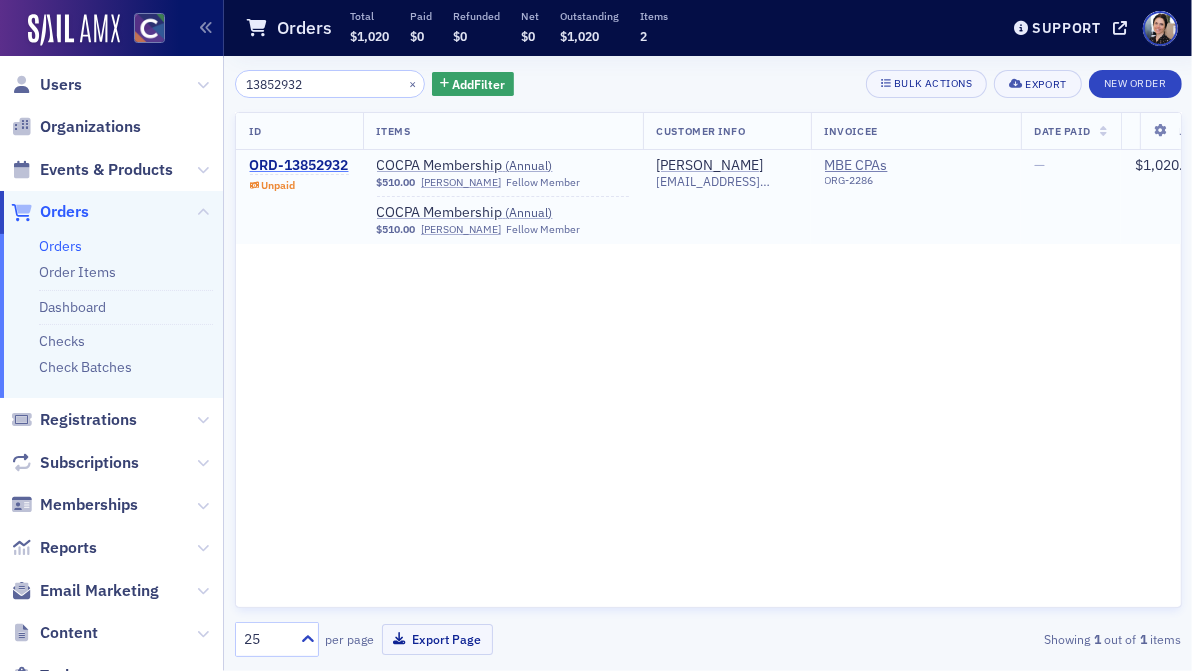 click on "ORD-13852932" 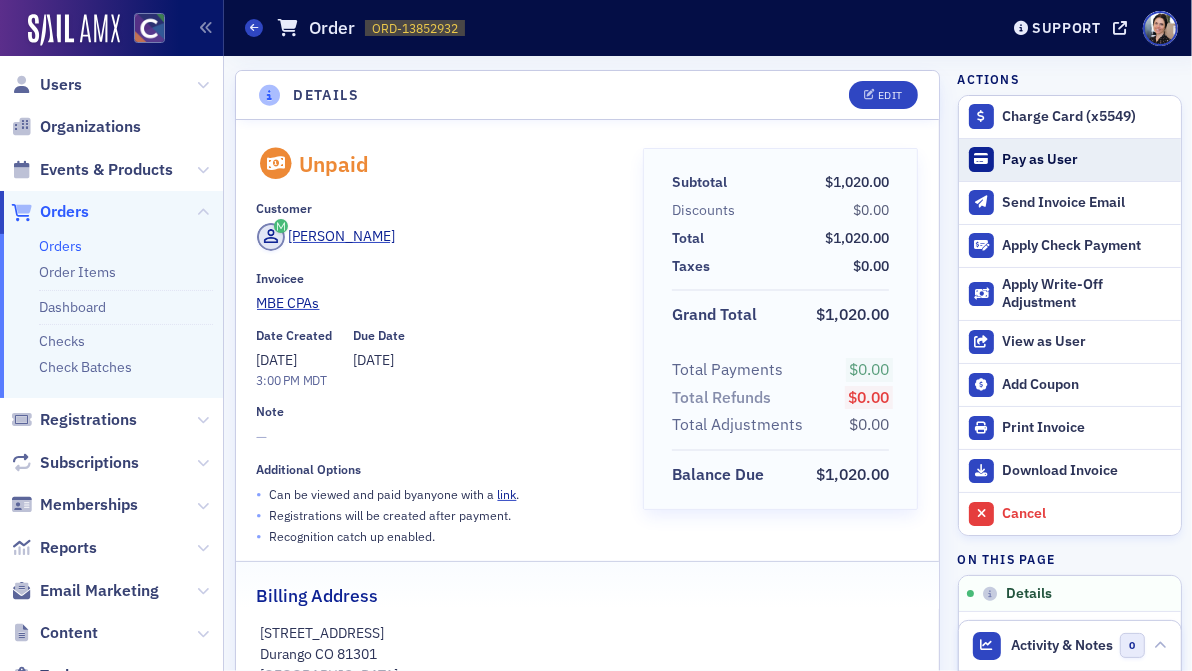 scroll, scrollTop: 3, scrollLeft: 0, axis: vertical 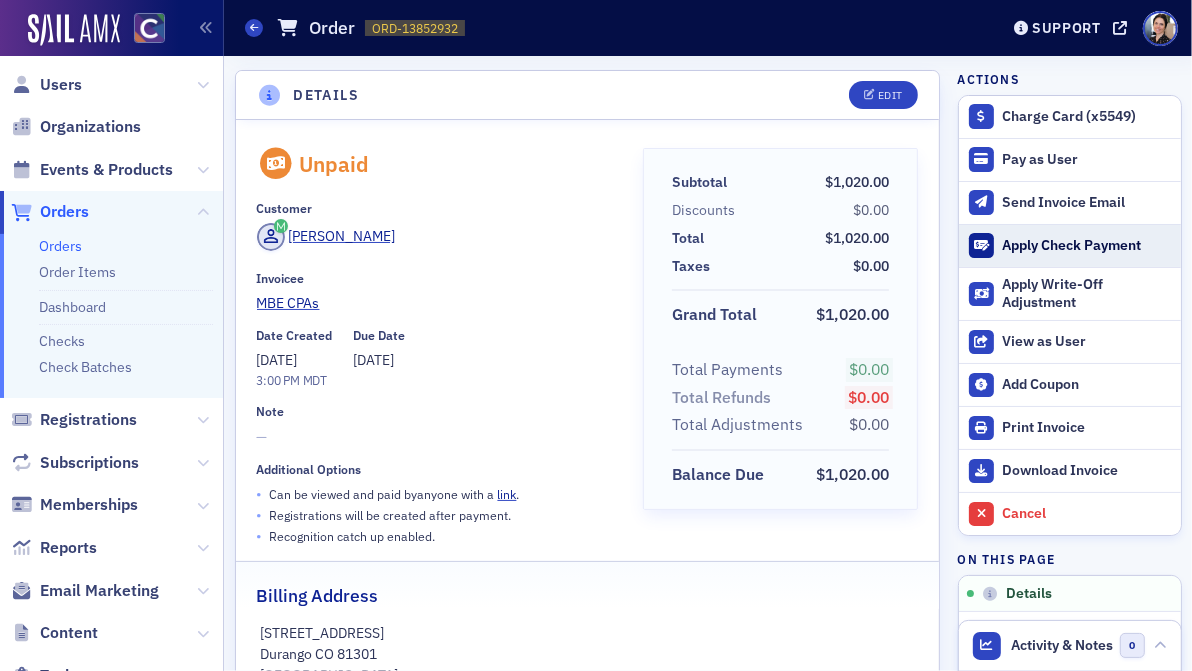 click on "Apply Check Payment" 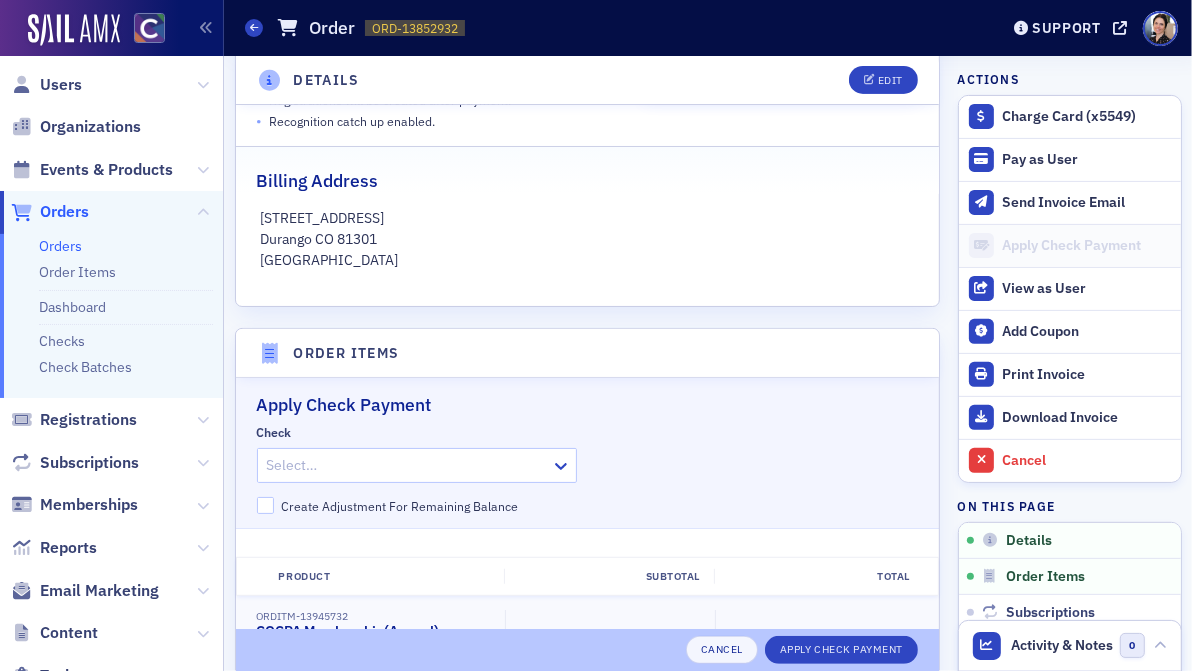 scroll, scrollTop: 676, scrollLeft: 0, axis: vertical 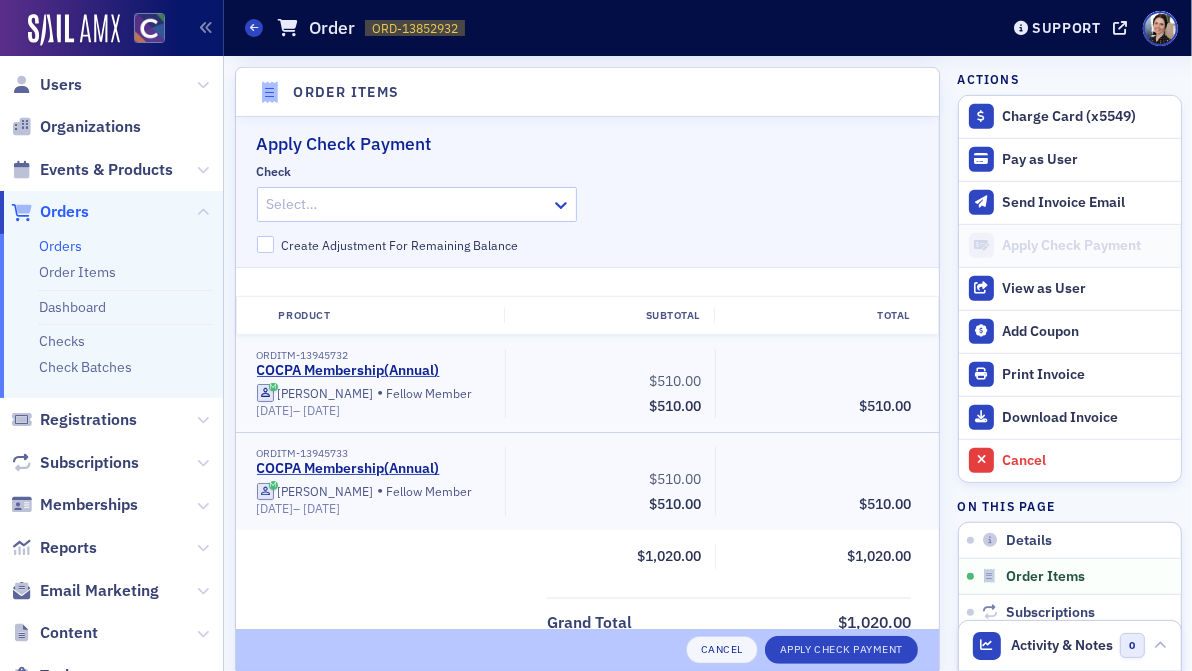 click 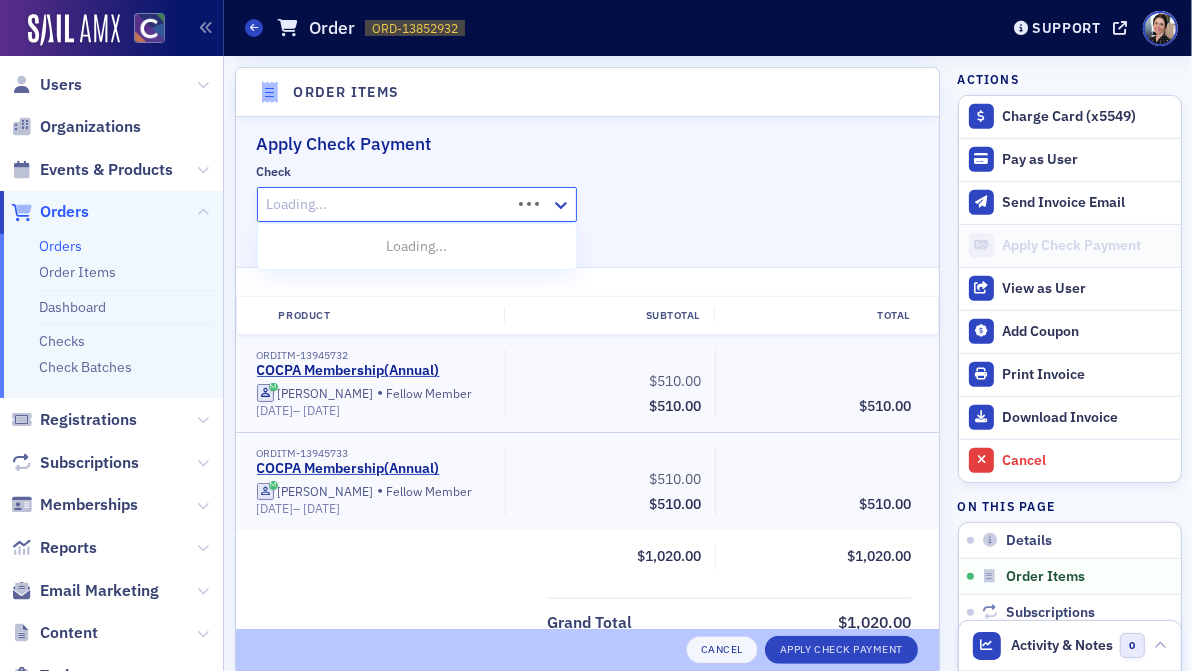 scroll, scrollTop: 675, scrollLeft: 0, axis: vertical 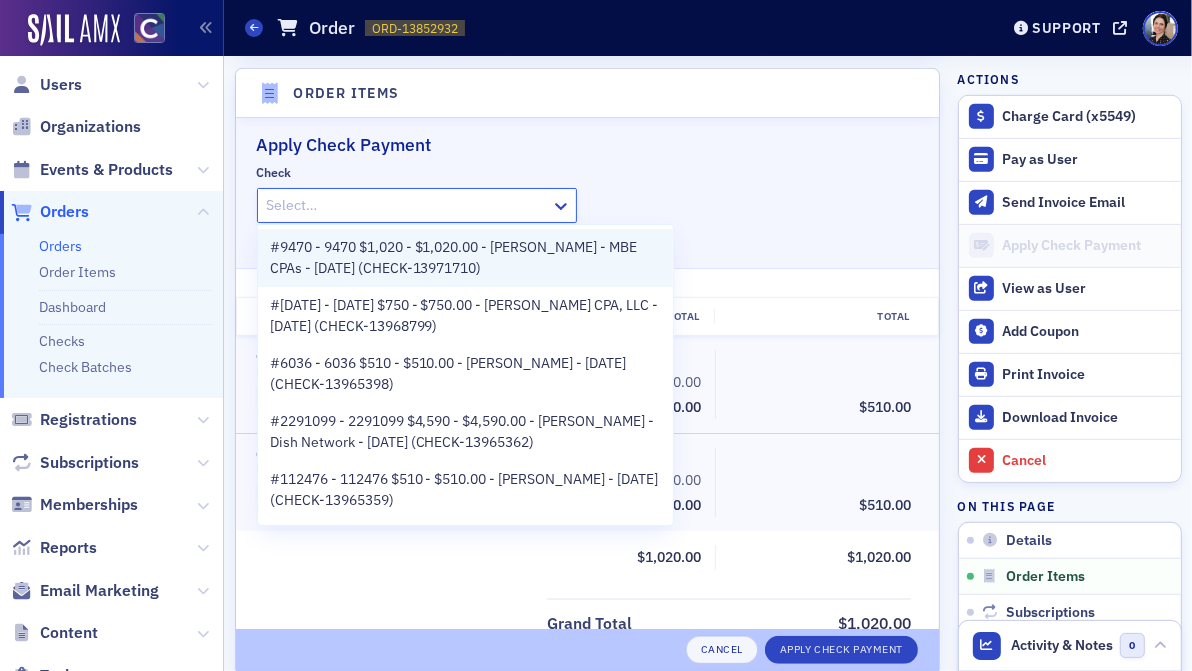click on "#9470 - 9470 $1,020 - $1,020.00 - Michelle Sainio - MBE CPAs - 7/11/2025 (CHECK-13971710)" at bounding box center (465, 258) 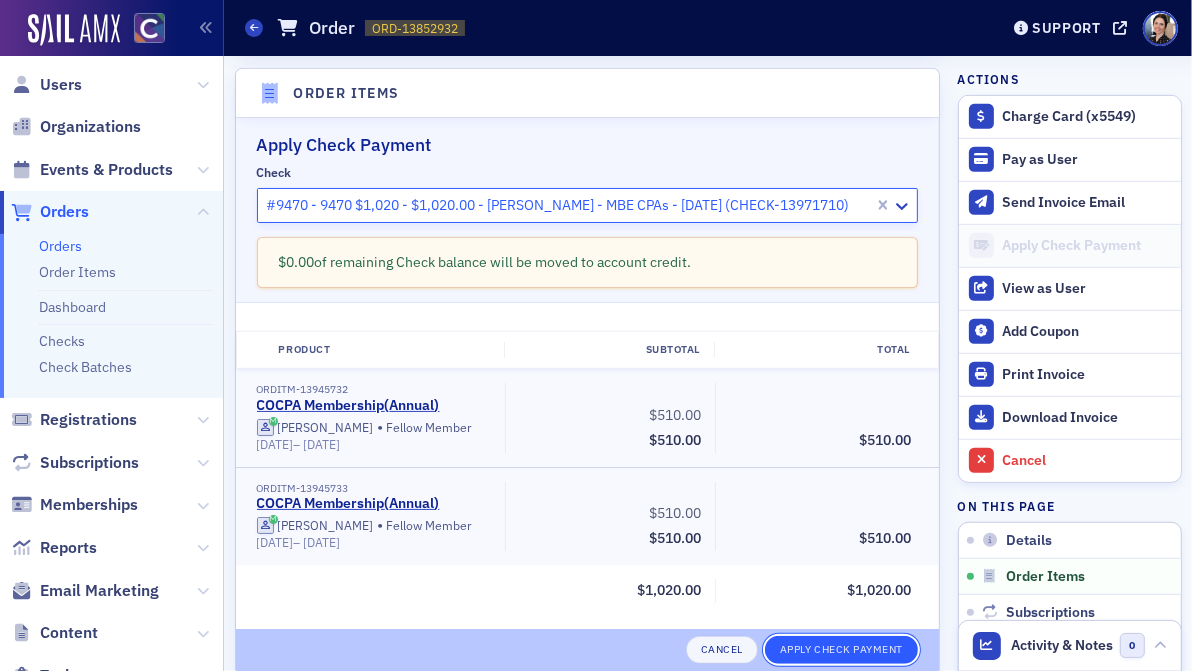 click on "Apply Check Payment" 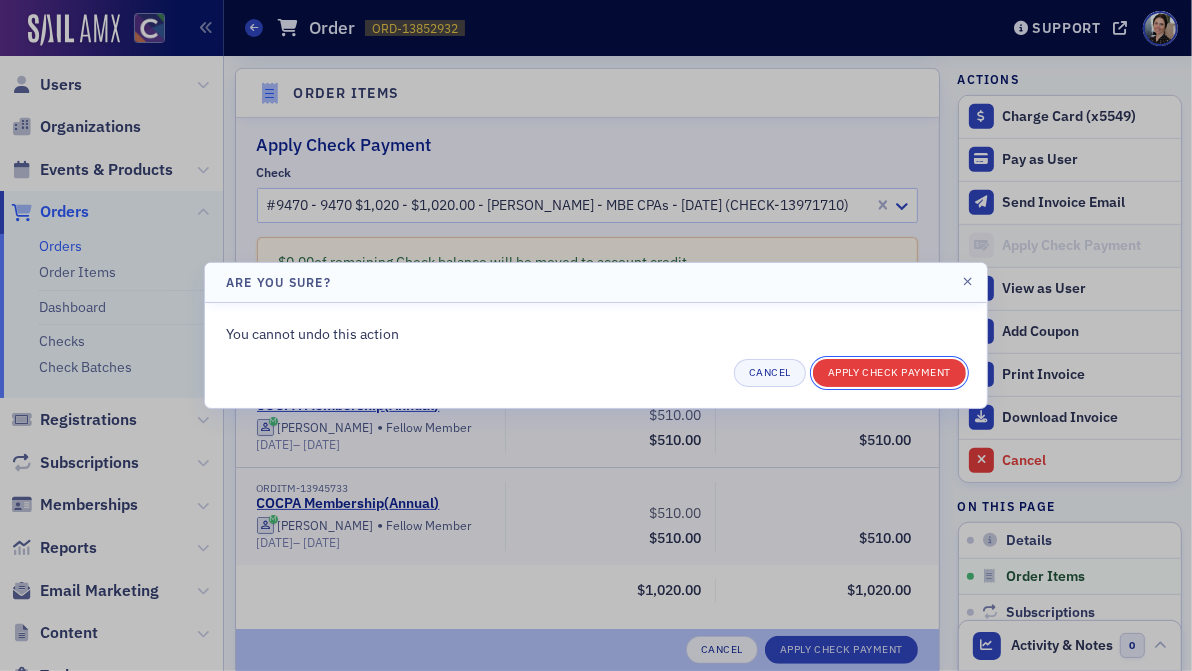 click on "Apply Check Payment" at bounding box center (889, 373) 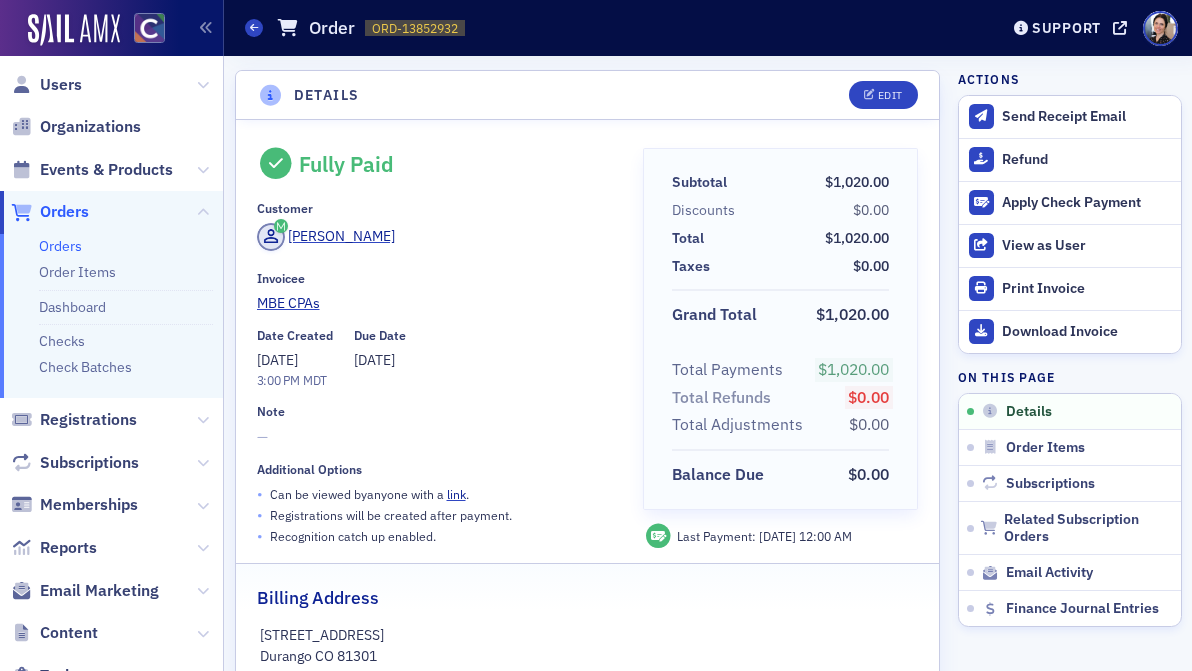 scroll, scrollTop: 0, scrollLeft: 0, axis: both 